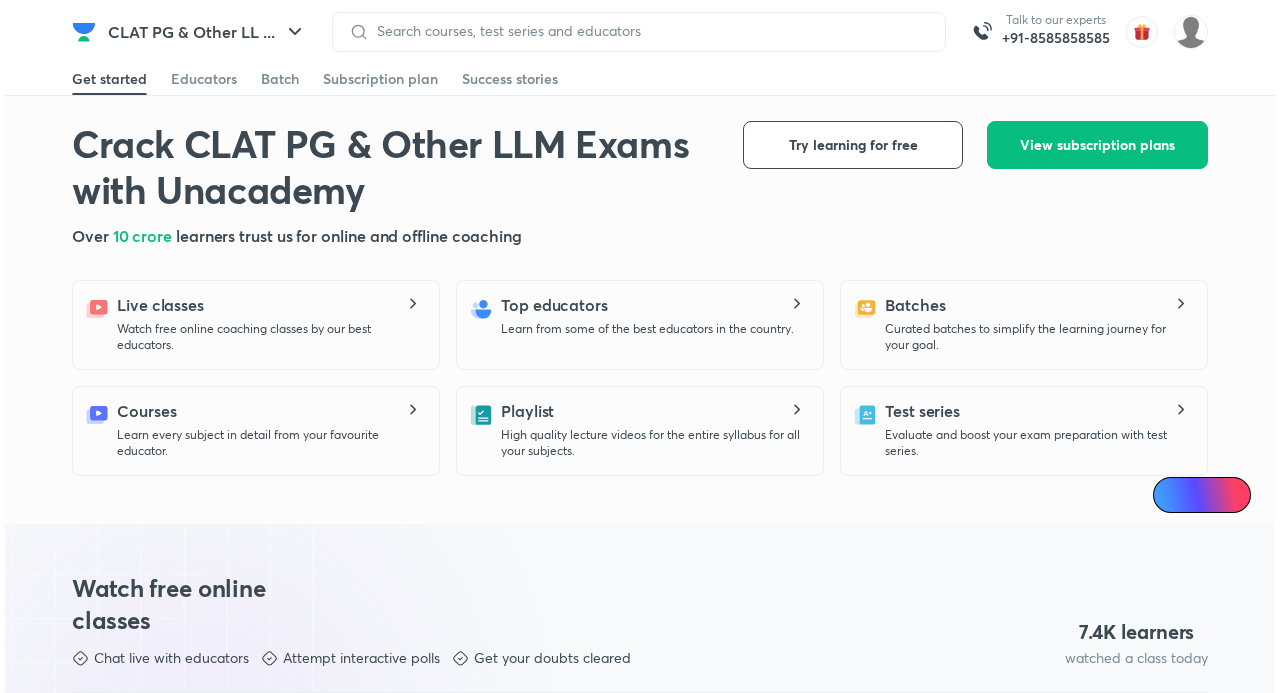 scroll, scrollTop: 0, scrollLeft: 0, axis: both 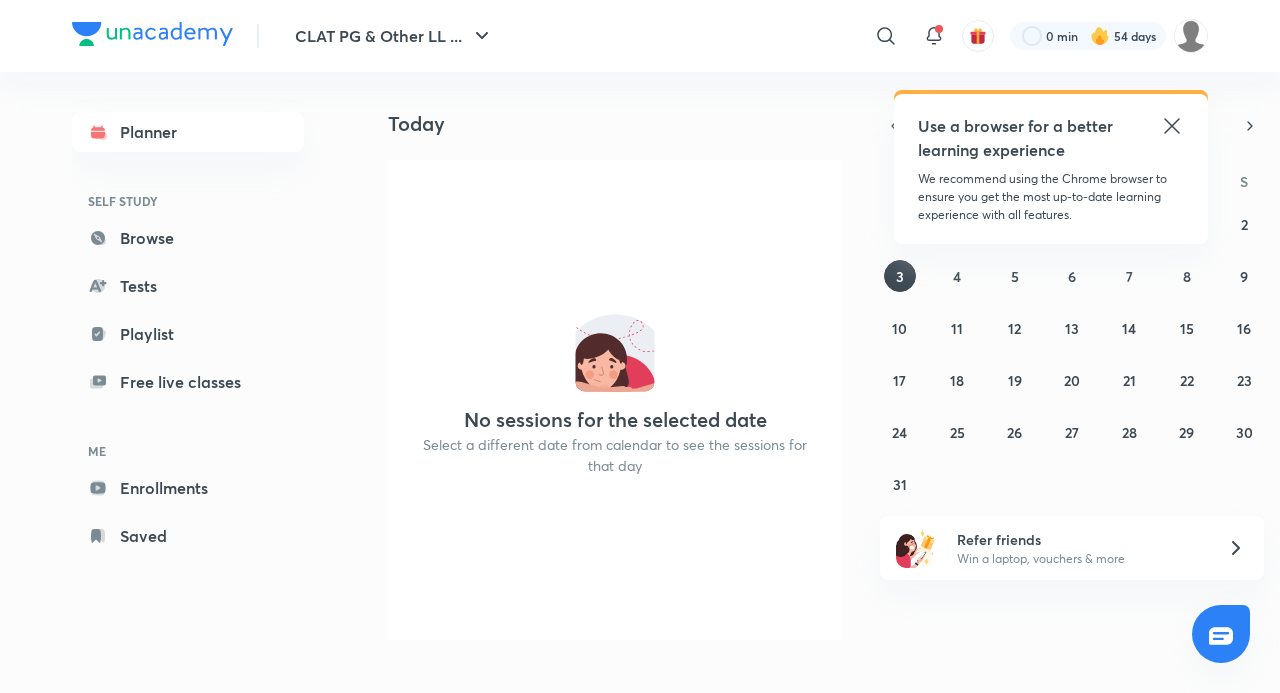 click 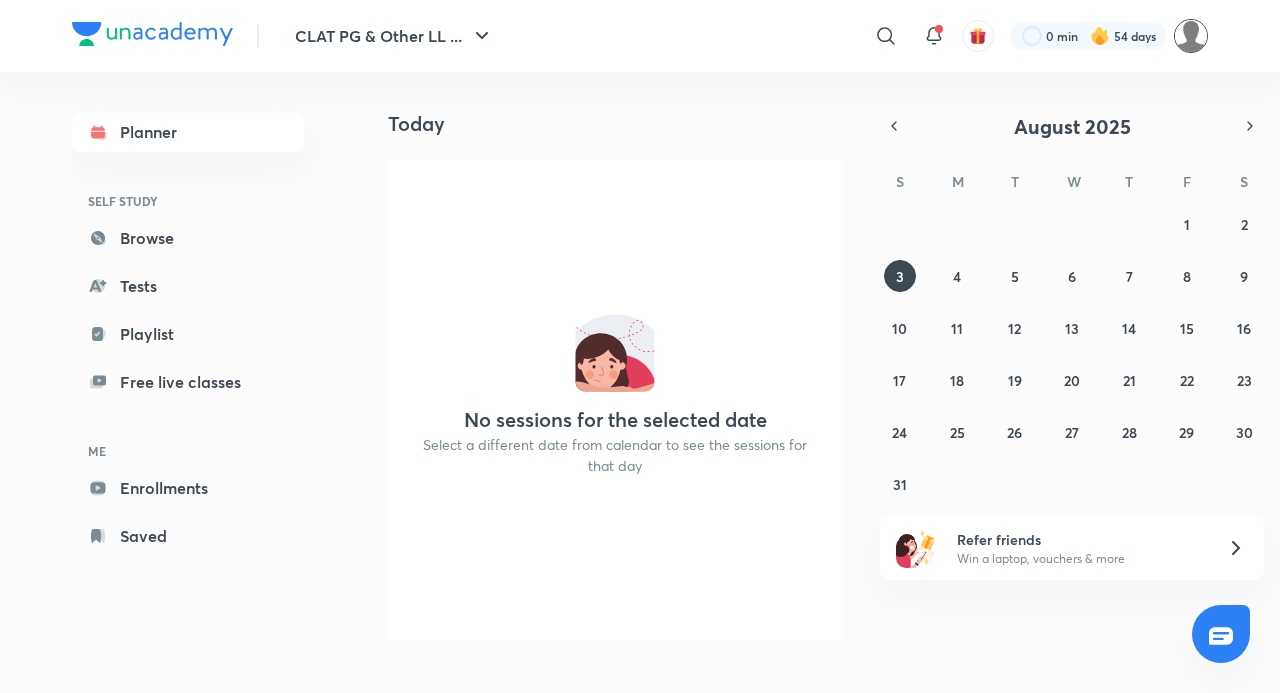 click at bounding box center (1191, 36) 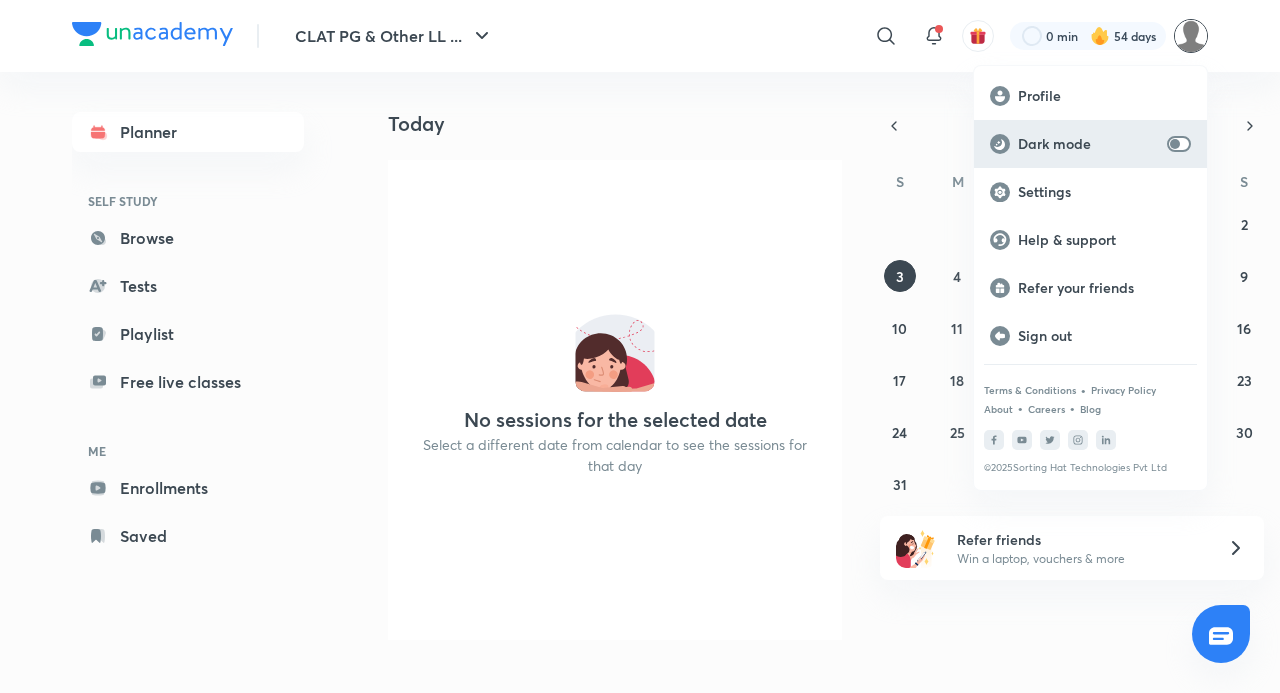 click at bounding box center [1175, 144] 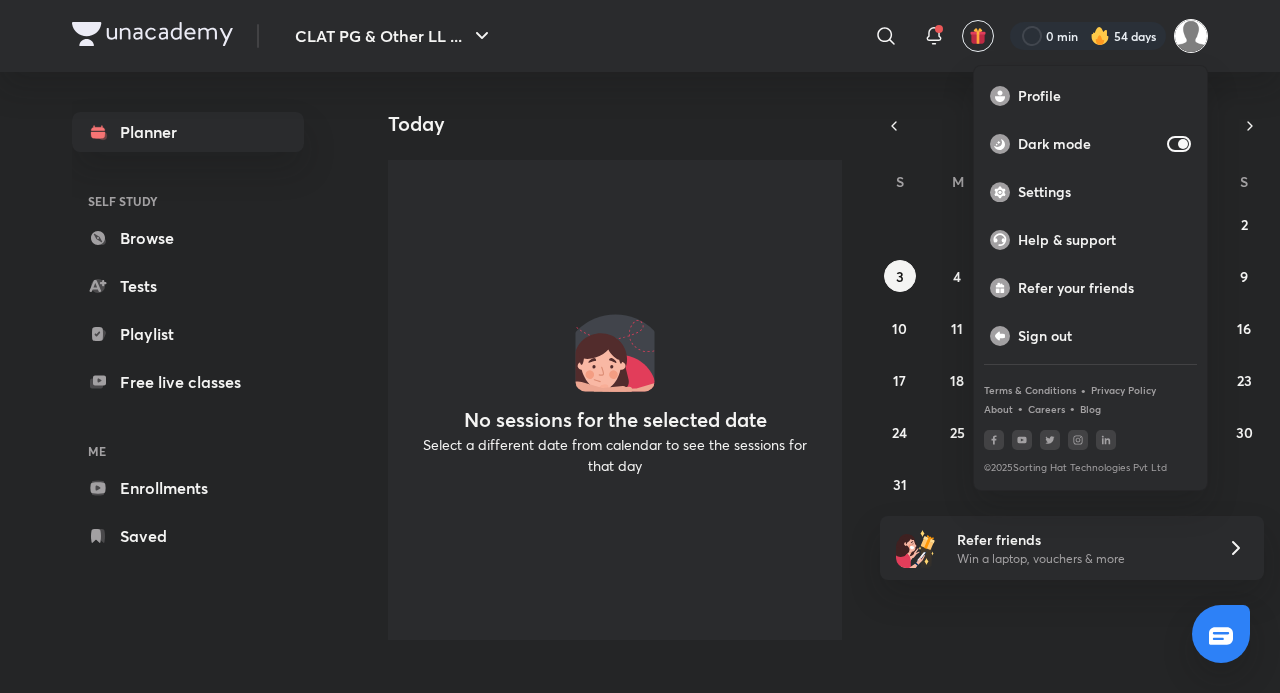 click at bounding box center (640, 346) 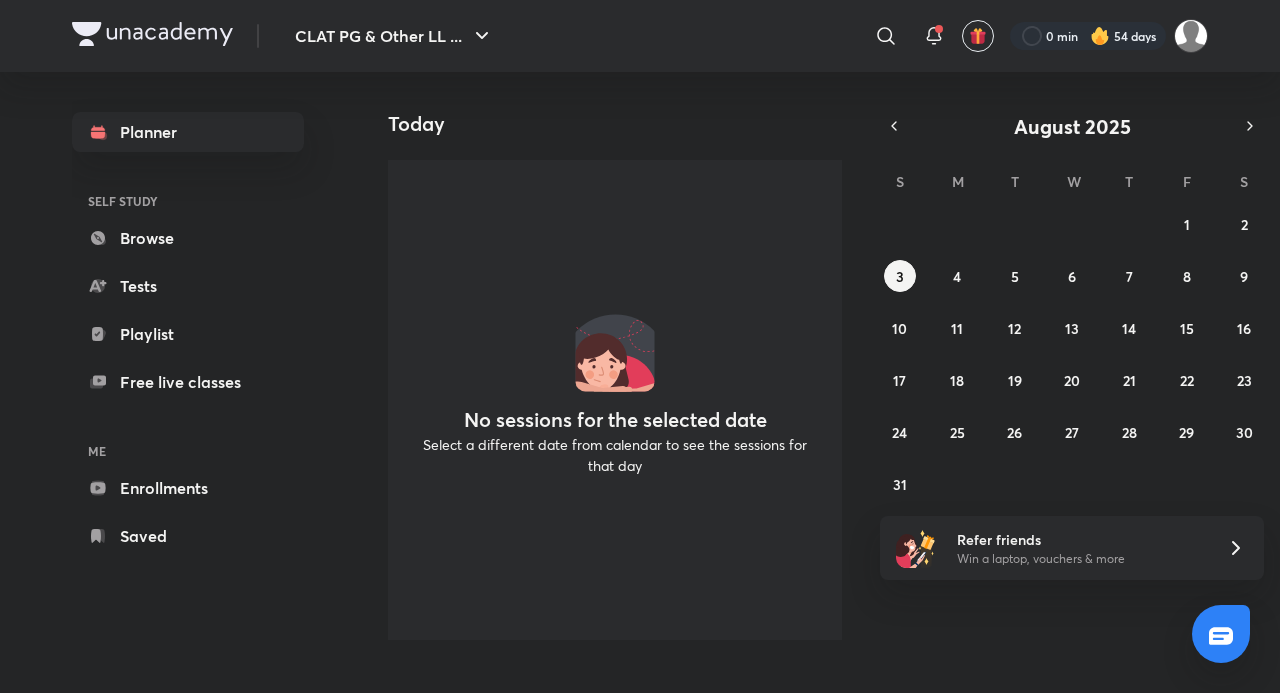 click on "Select a different date from calendar to see the sessions for that day" at bounding box center [615, 455] 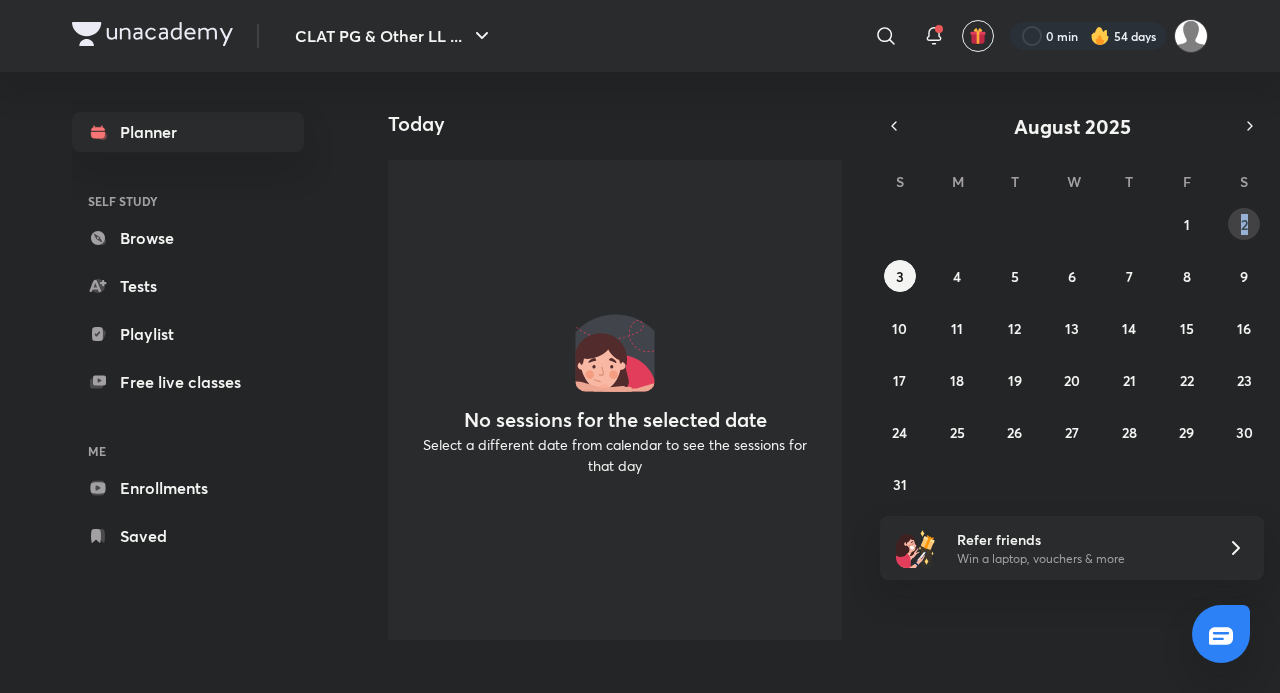 click on "S M T W T F S 27 28 29 30 31 1 2 3 4 5 6 7 8 9 10 11 12 13 14 15 16 17 18 19 20 21 22 23 24 25 26 27 28 29 30 31 1 2 3 4 5 6" at bounding box center (1072, 332) 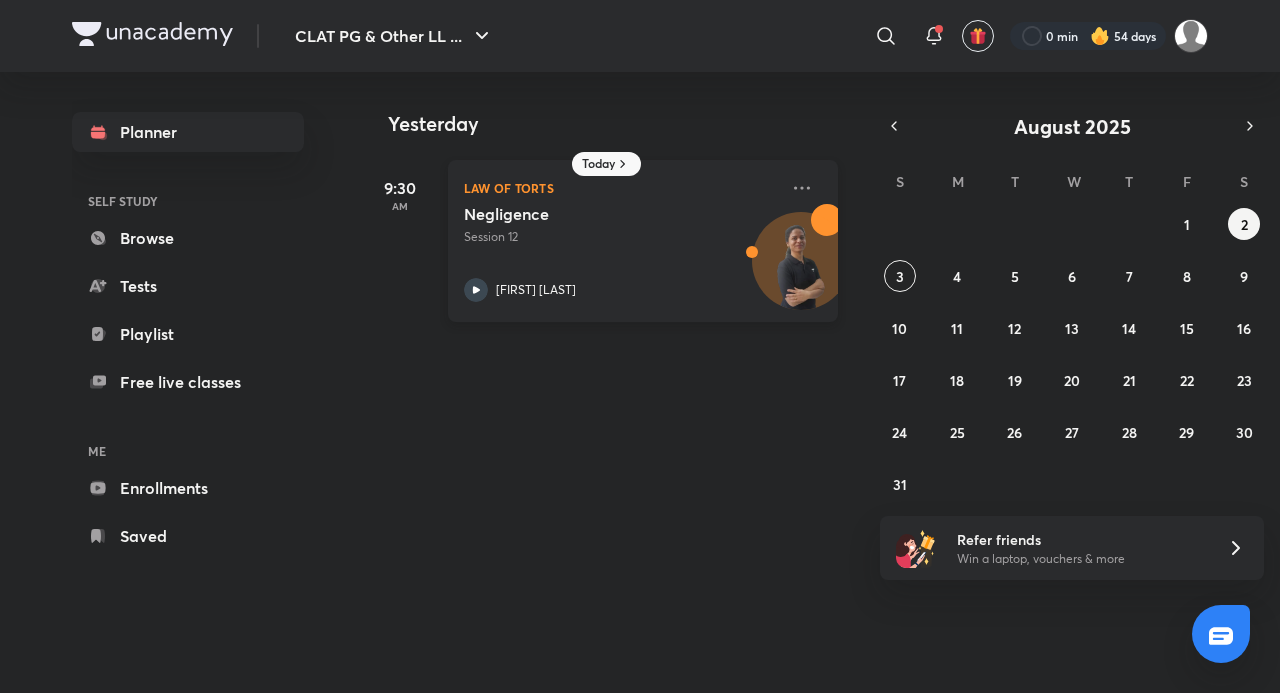 click on "[FIRST] [LAST]" at bounding box center (536, 290) 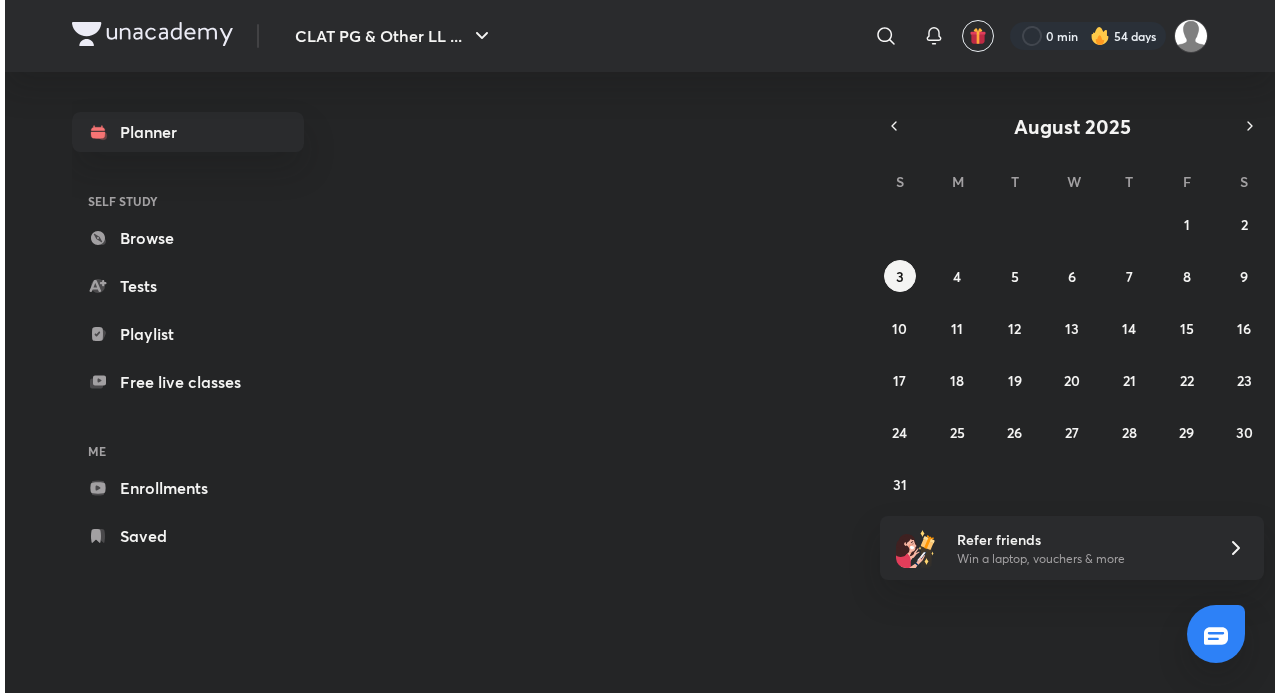 scroll, scrollTop: 0, scrollLeft: 0, axis: both 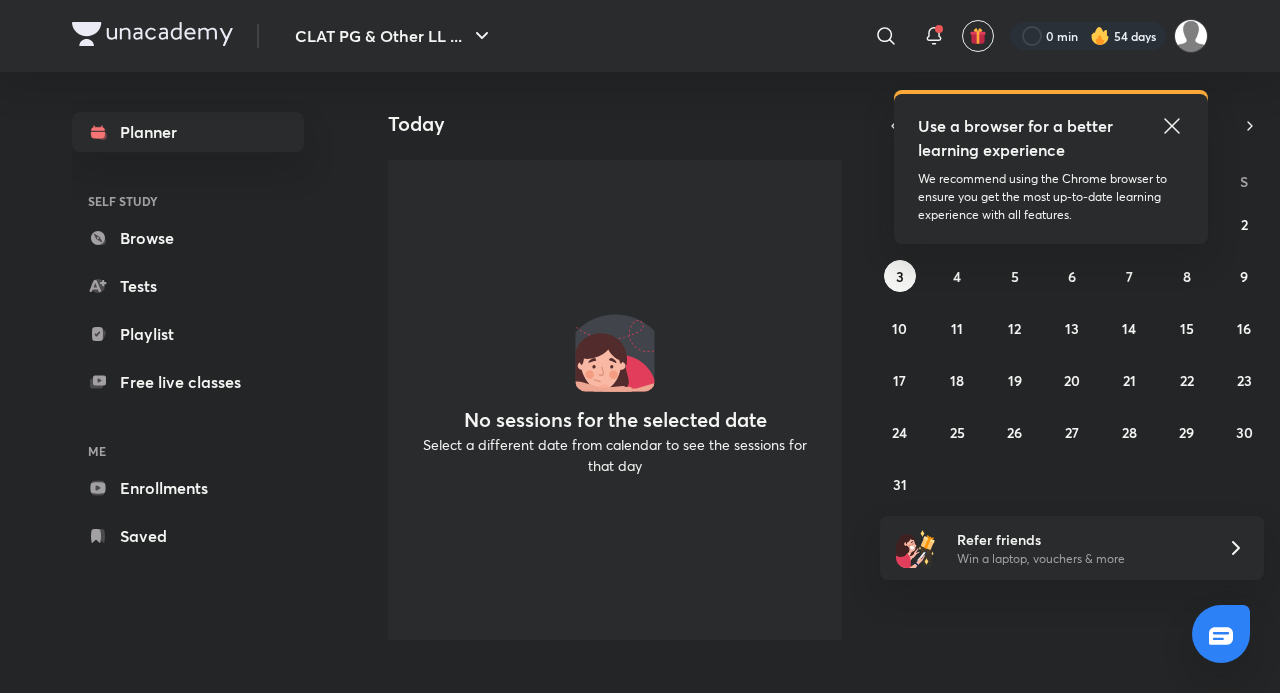 click 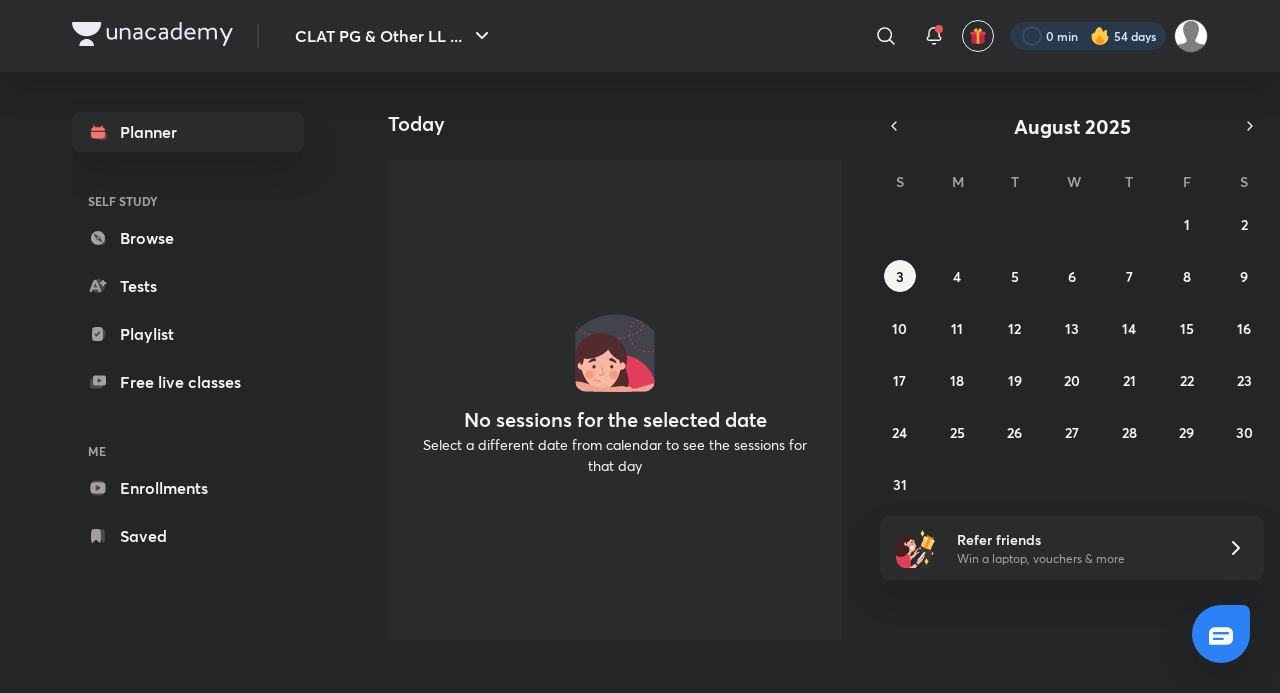 click at bounding box center [1088, 36] 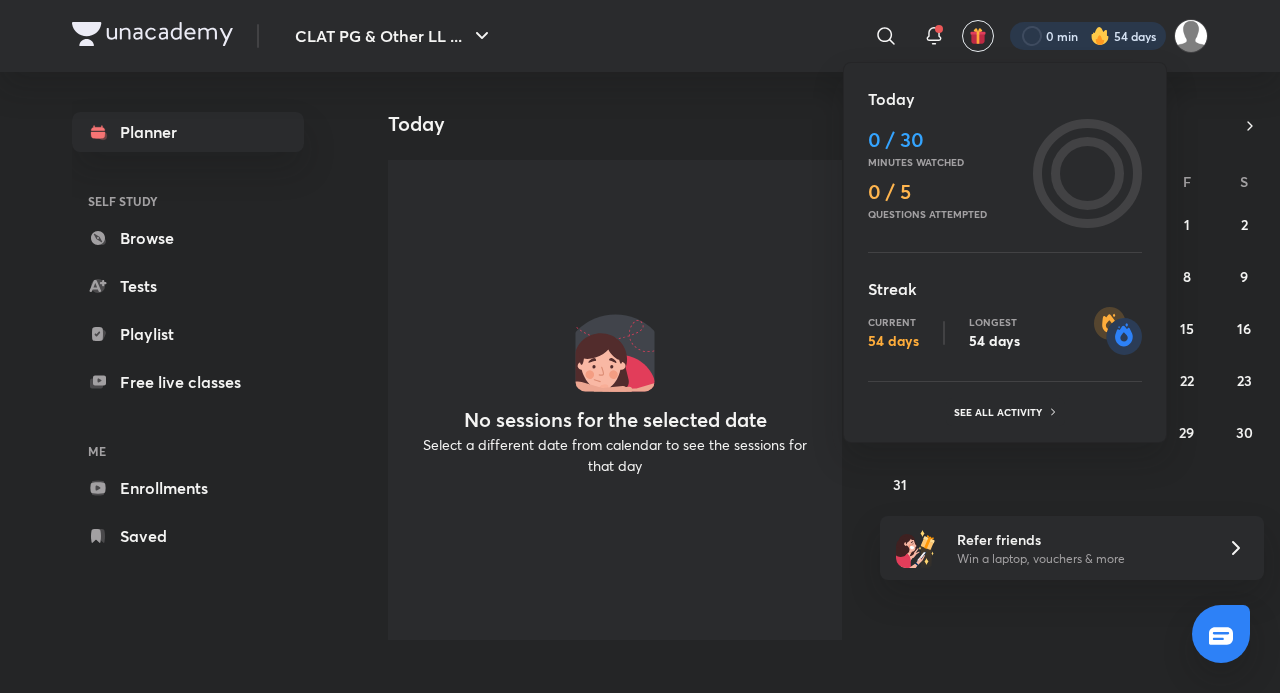 click at bounding box center (640, 346) 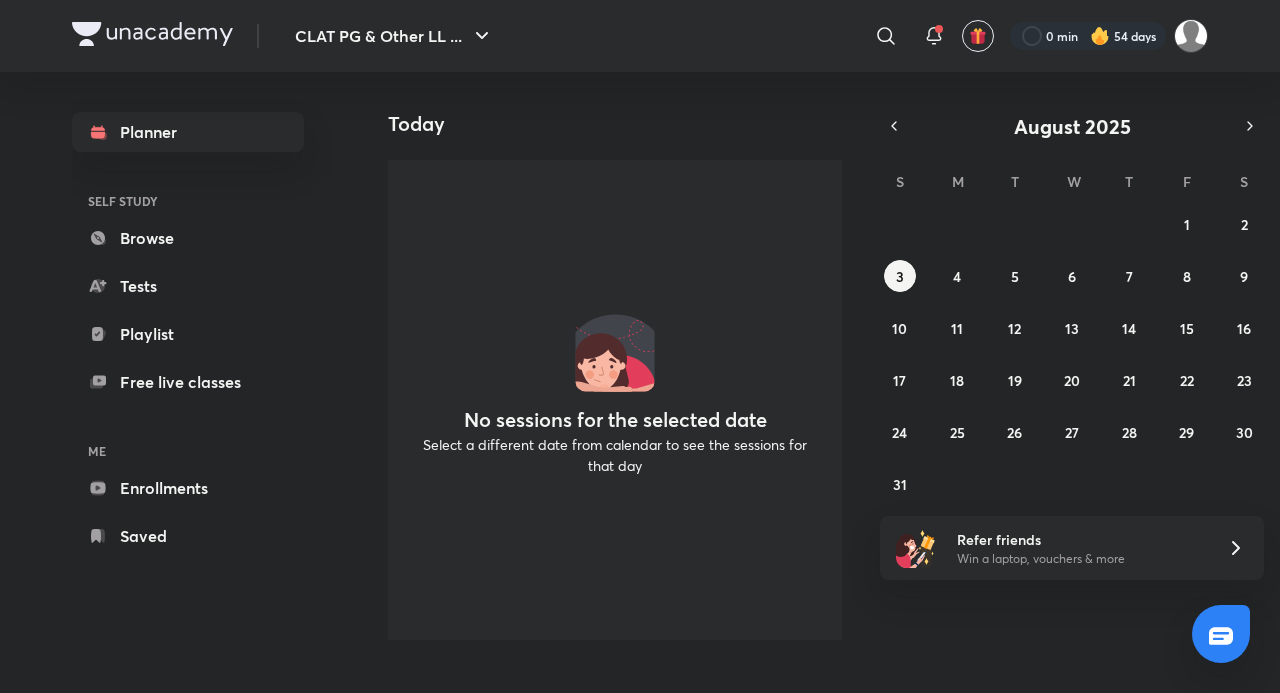 click at bounding box center (1088, 36) 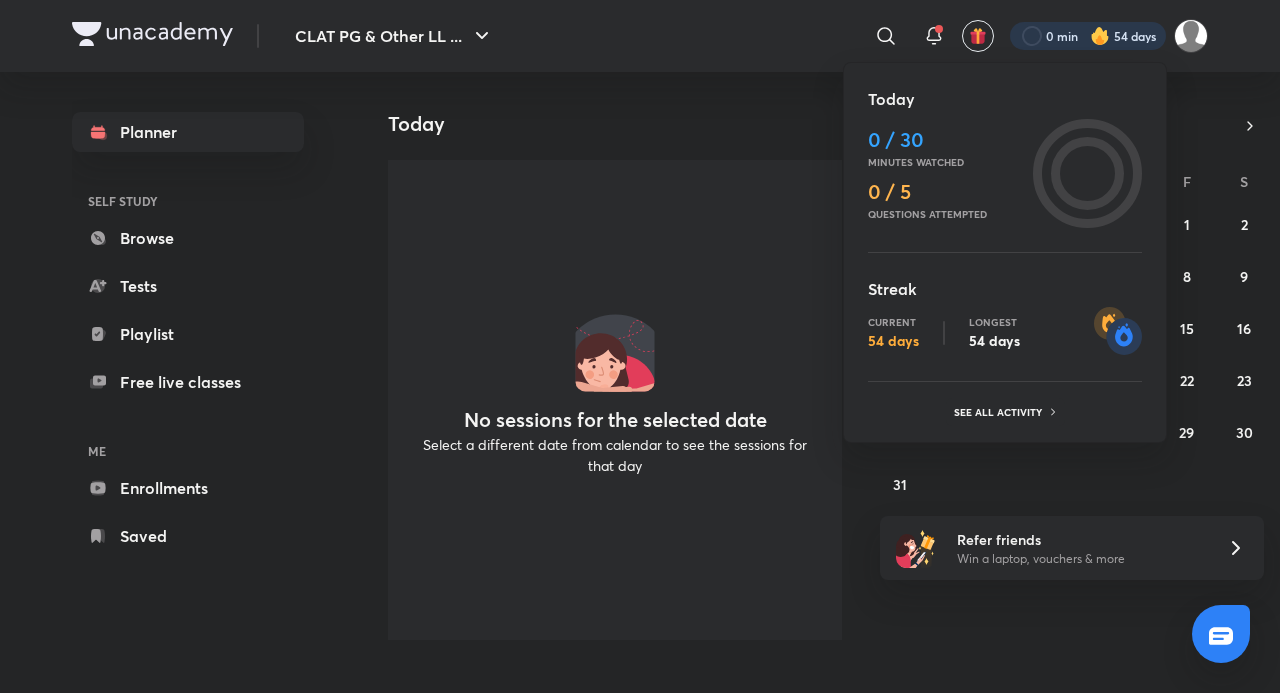 click at bounding box center (640, 346) 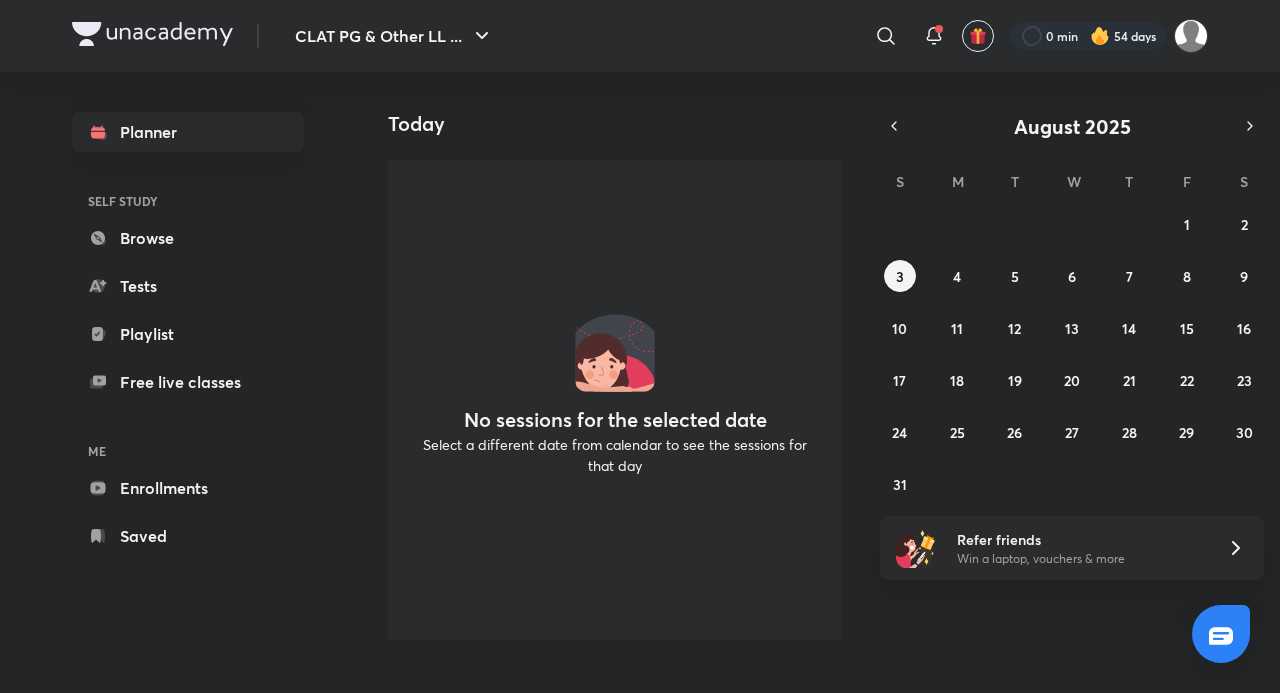click on "Today No sessions for the selected date Select a different date from calendar to see the sessions for that day" at bounding box center (818, 364) 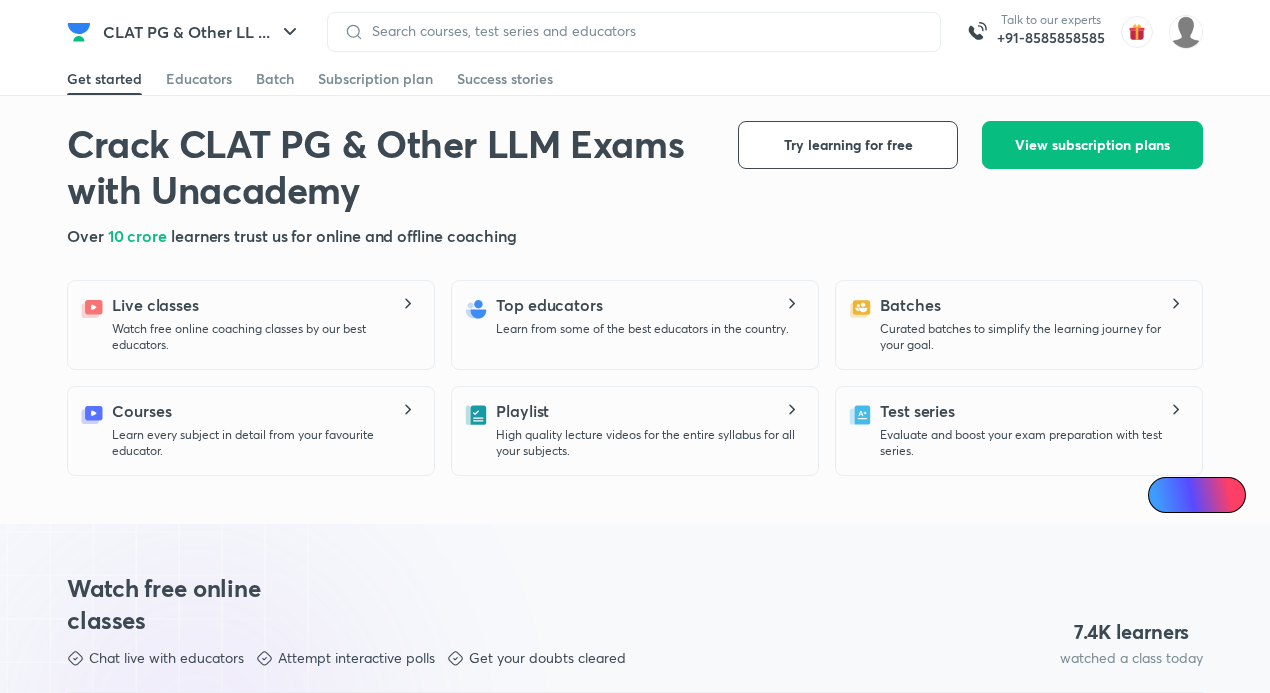 scroll, scrollTop: 0, scrollLeft: 0, axis: both 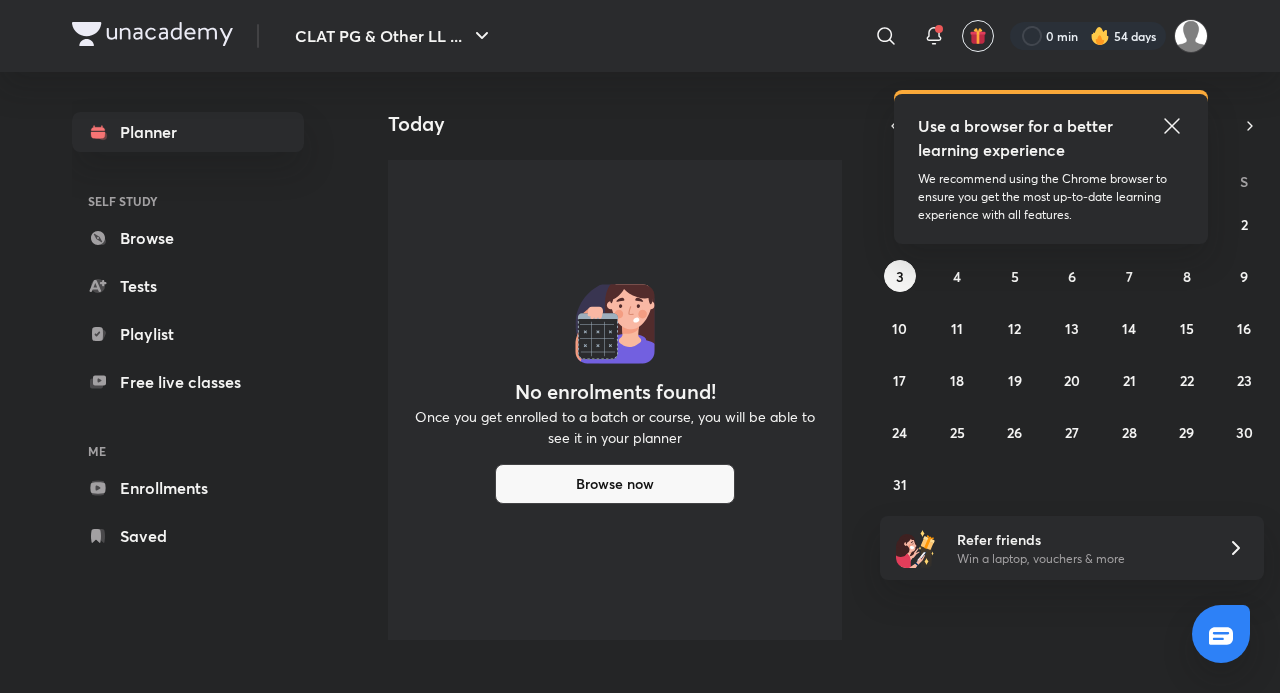 click 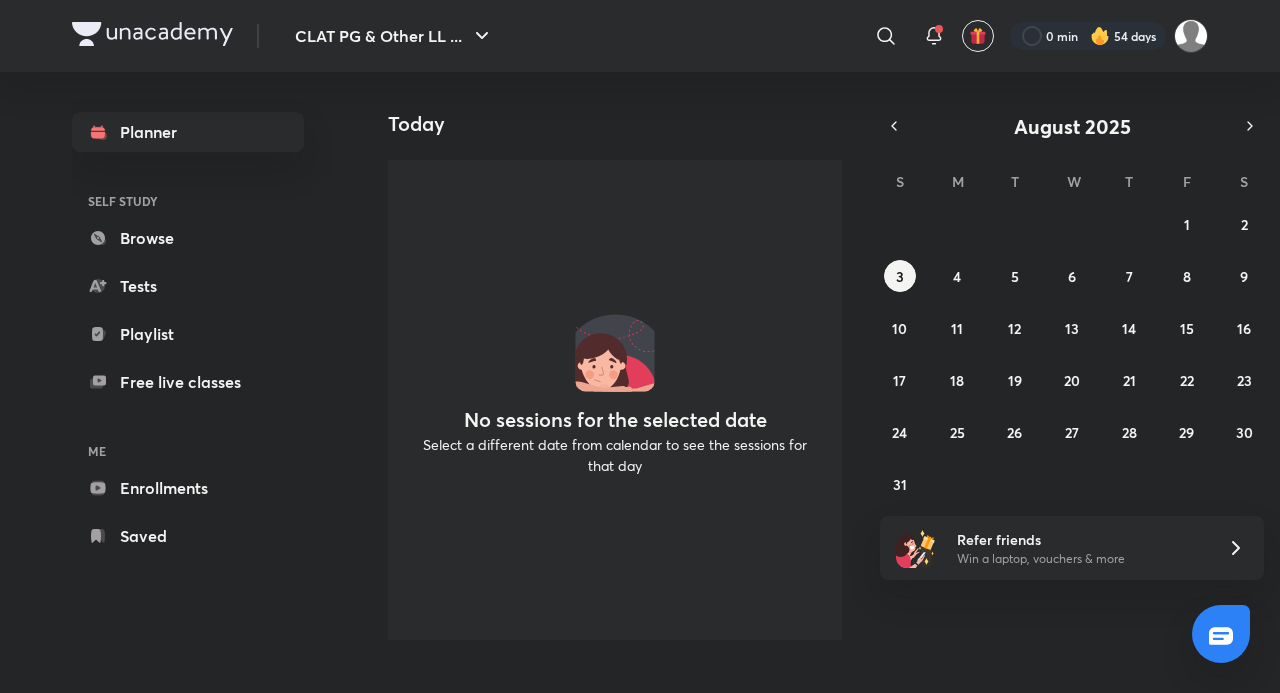 click at bounding box center [1100, 36] 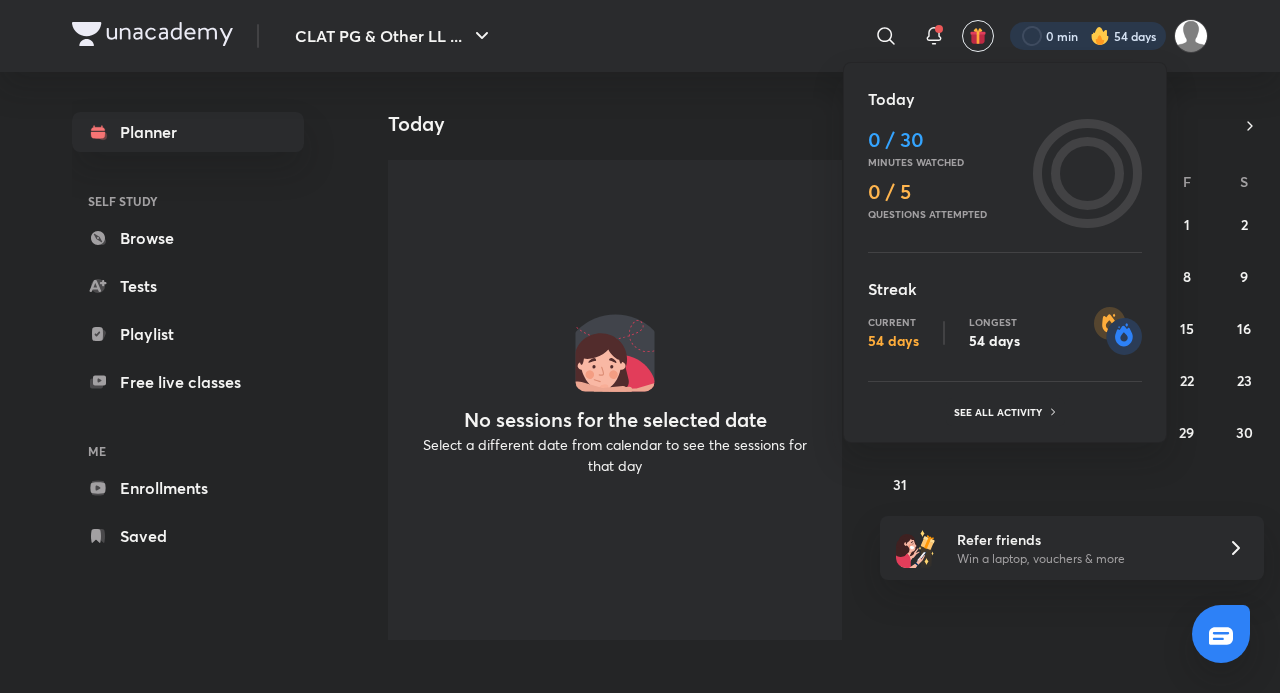 click at bounding box center [640, 346] 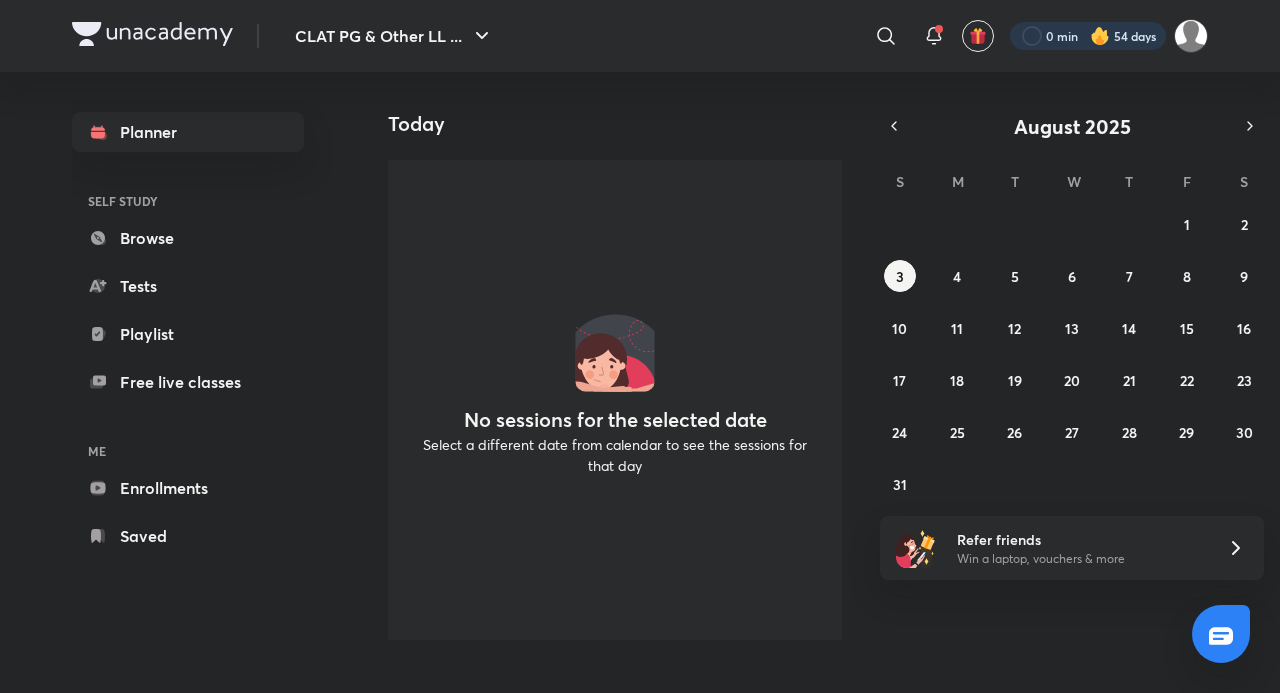 click at bounding box center (1088, 36) 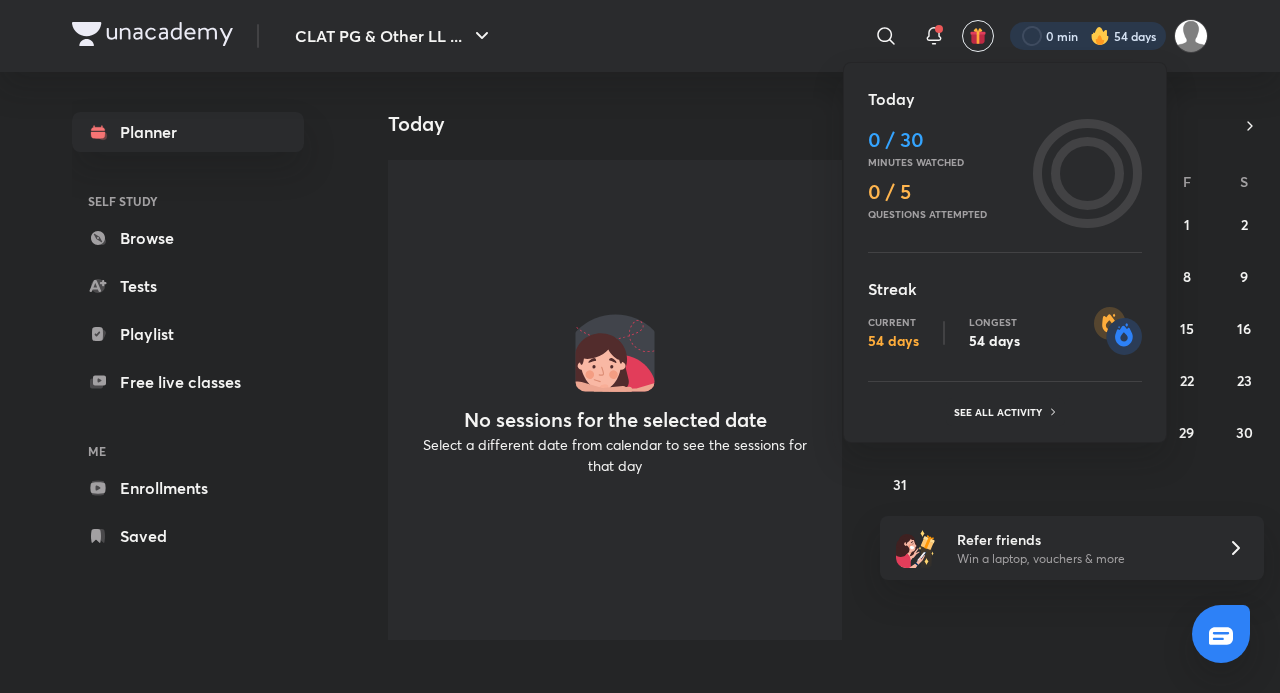 click at bounding box center [640, 346] 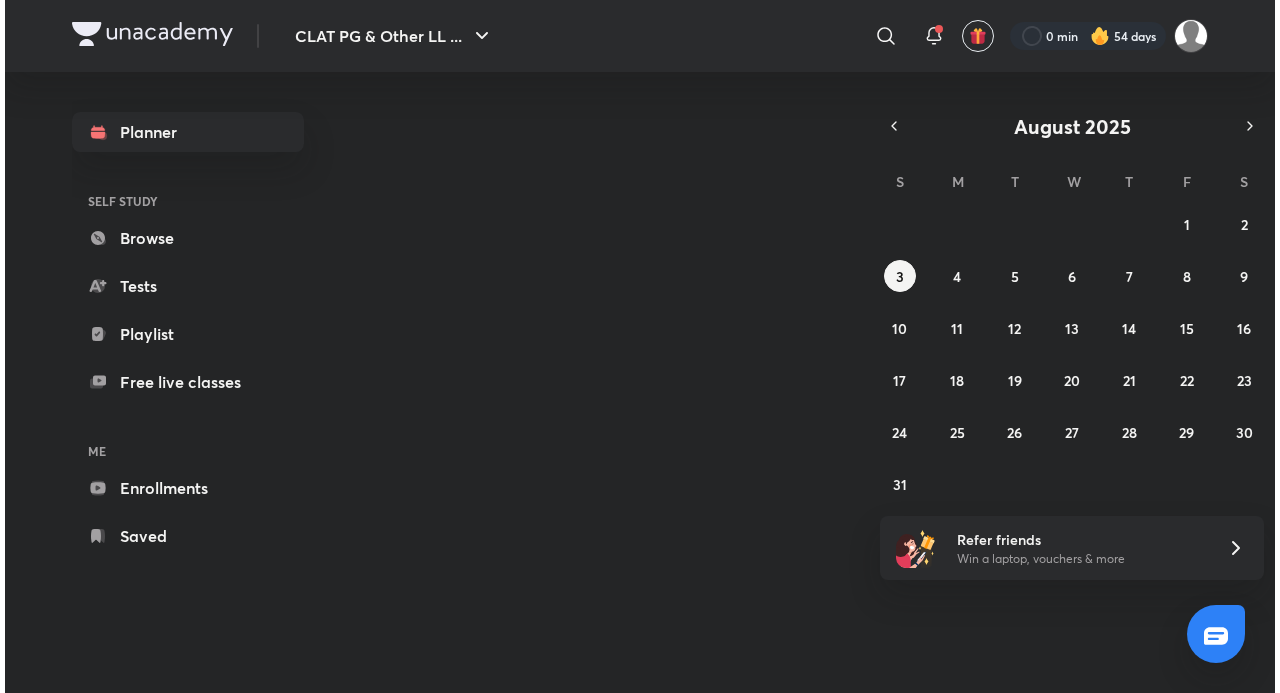 scroll, scrollTop: 0, scrollLeft: 0, axis: both 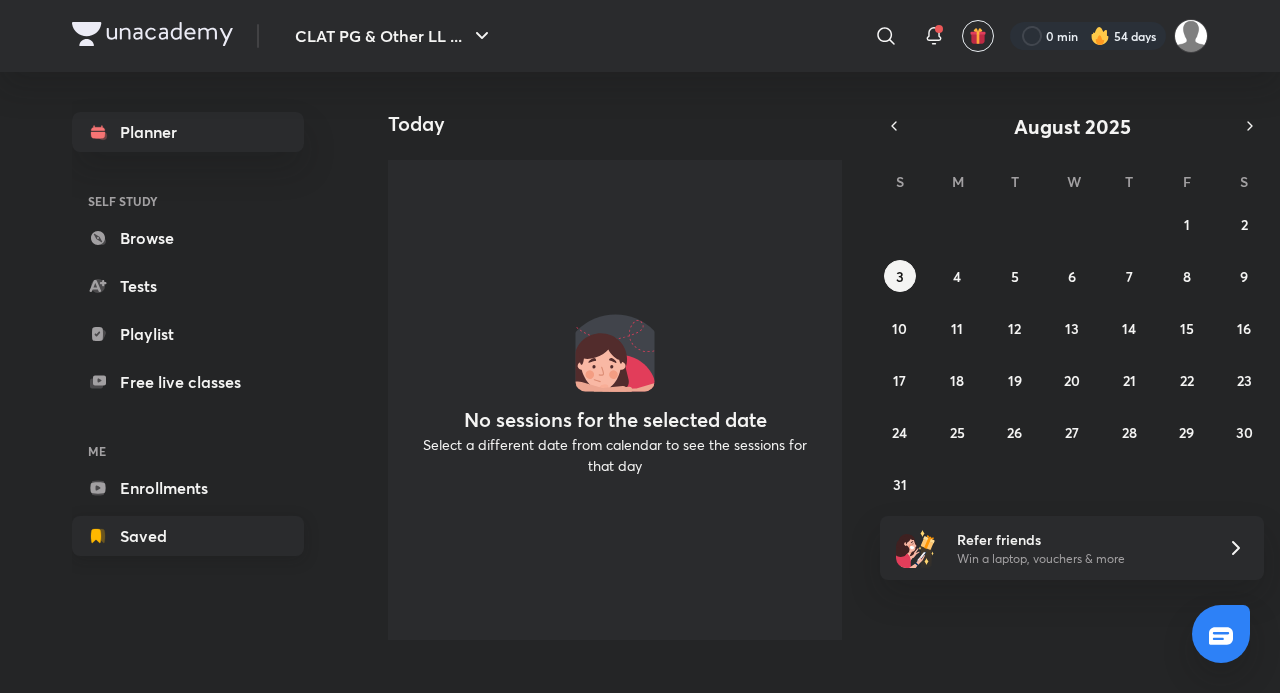 click on "Saved" at bounding box center (188, 536) 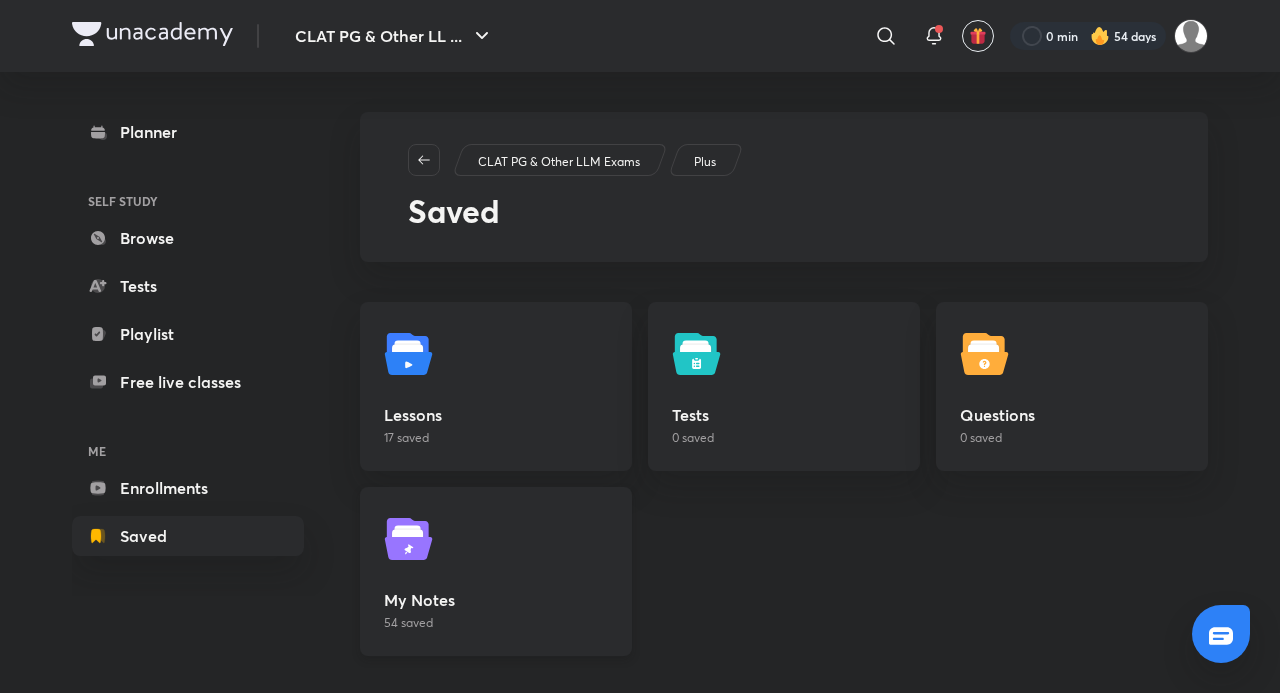 click on "My Notes 54 saved" at bounding box center [496, 571] 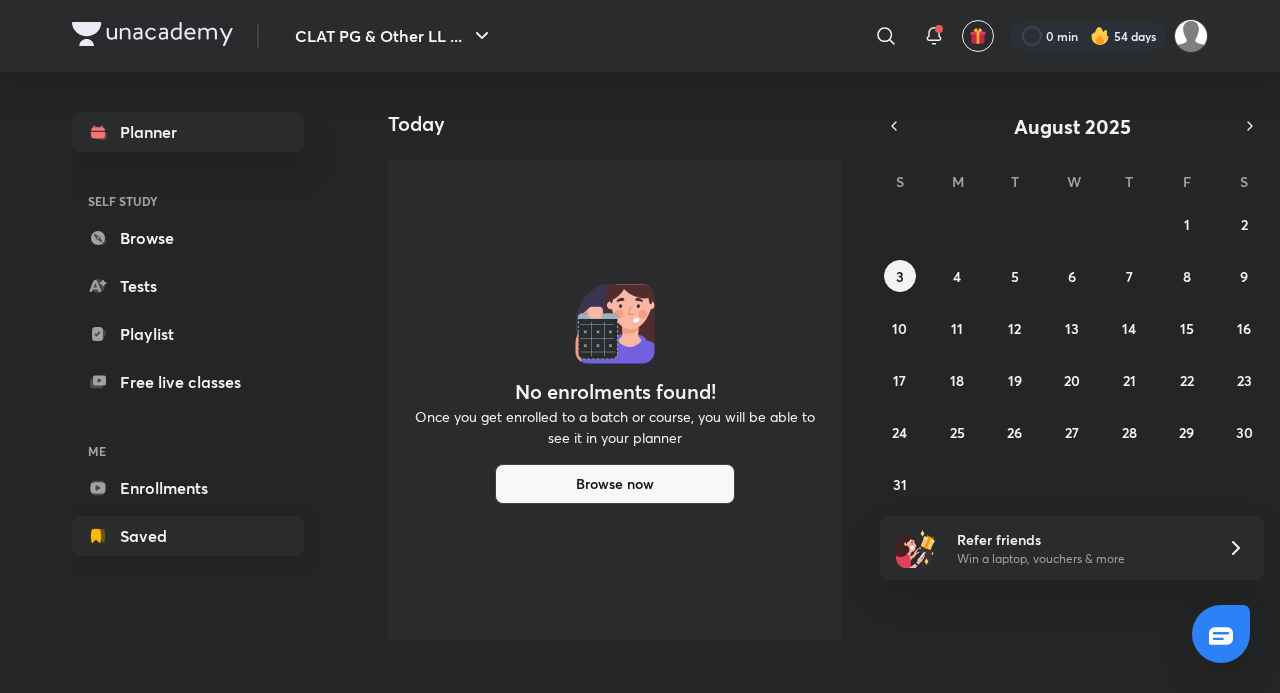 click on "Saved" at bounding box center [188, 536] 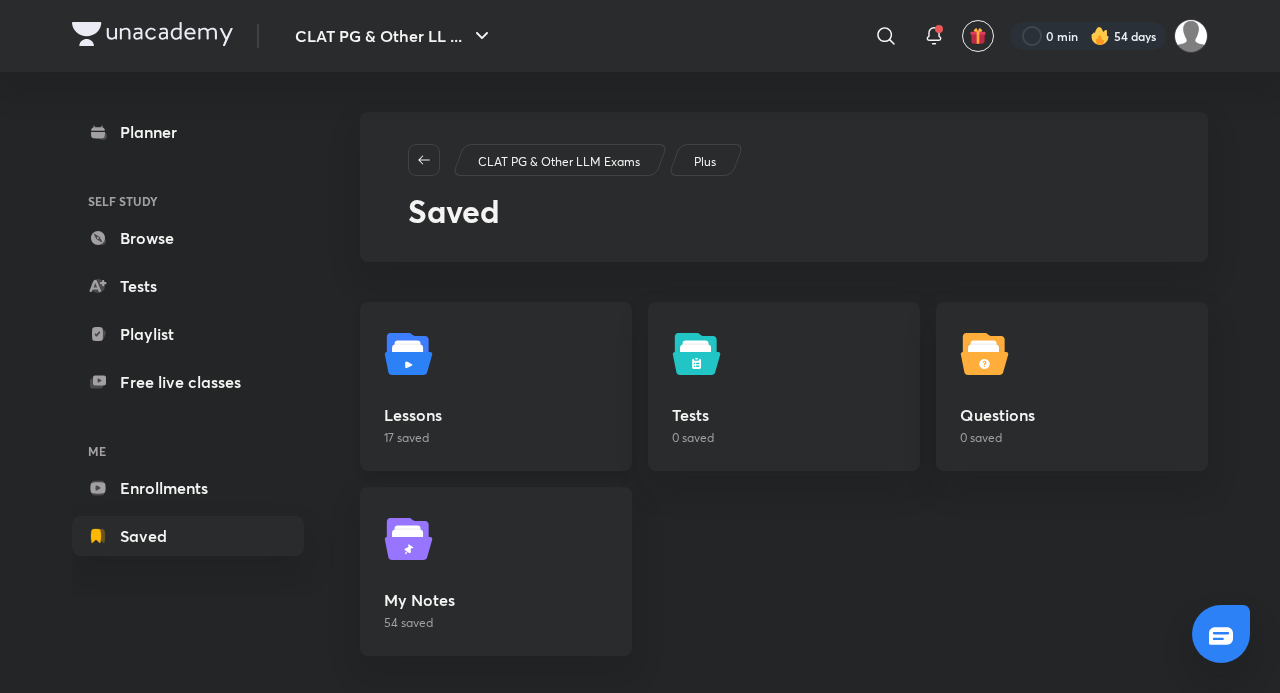 click on "Lessons" at bounding box center [496, 415] 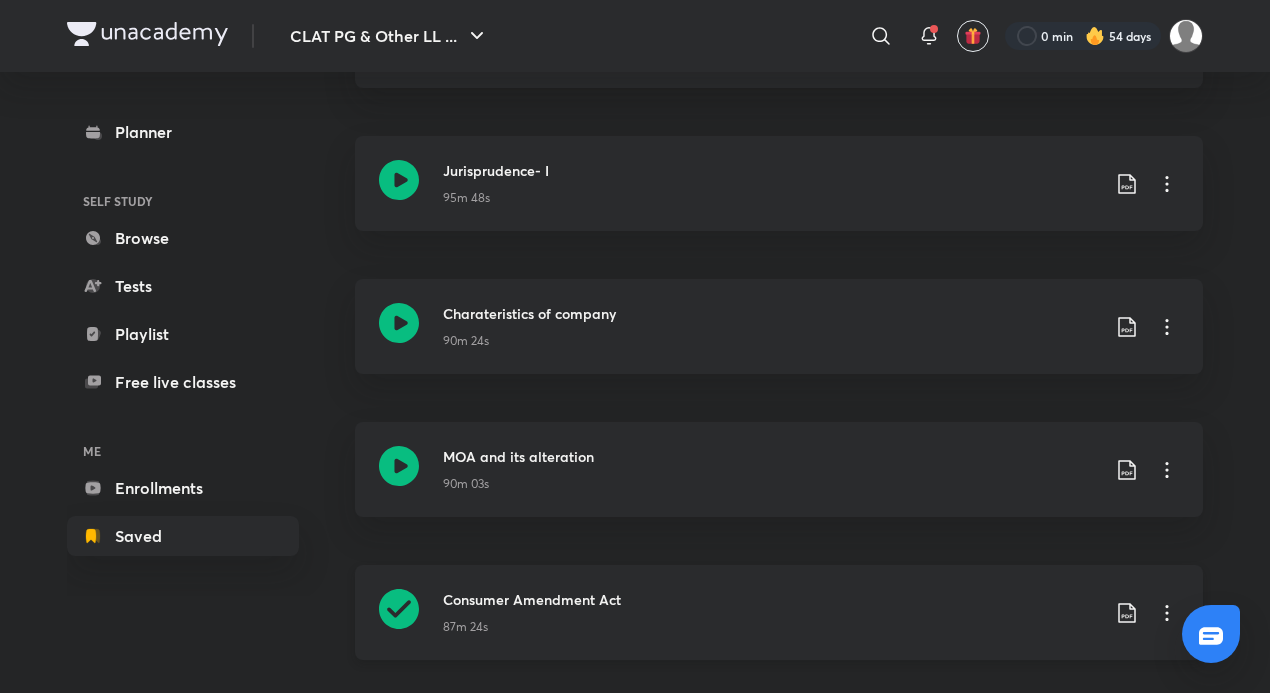 scroll, scrollTop: 700, scrollLeft: 0, axis: vertical 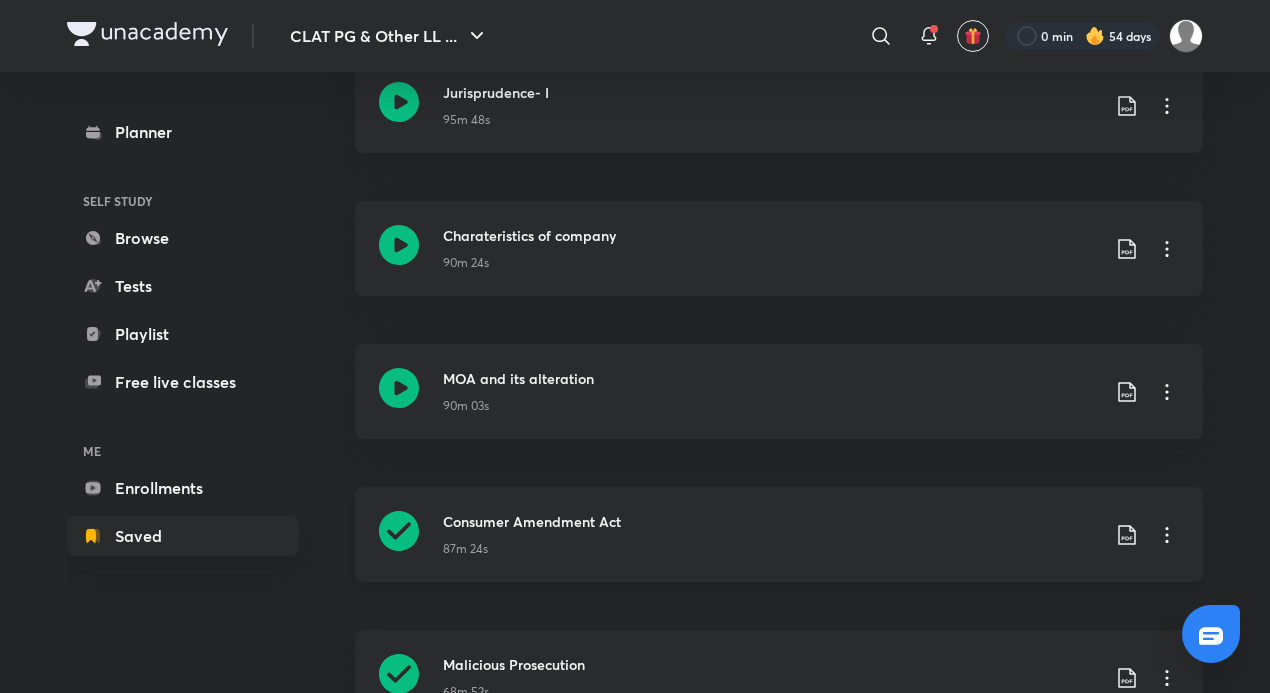 click 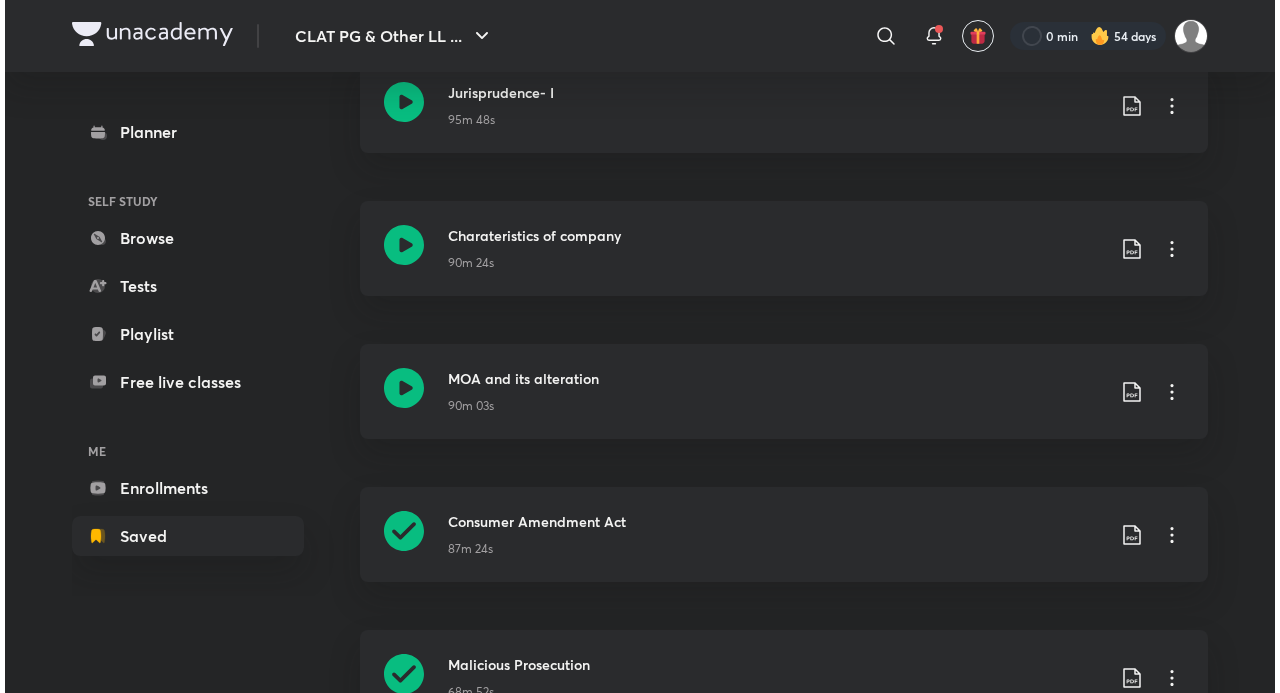 scroll, scrollTop: 0, scrollLeft: 0, axis: both 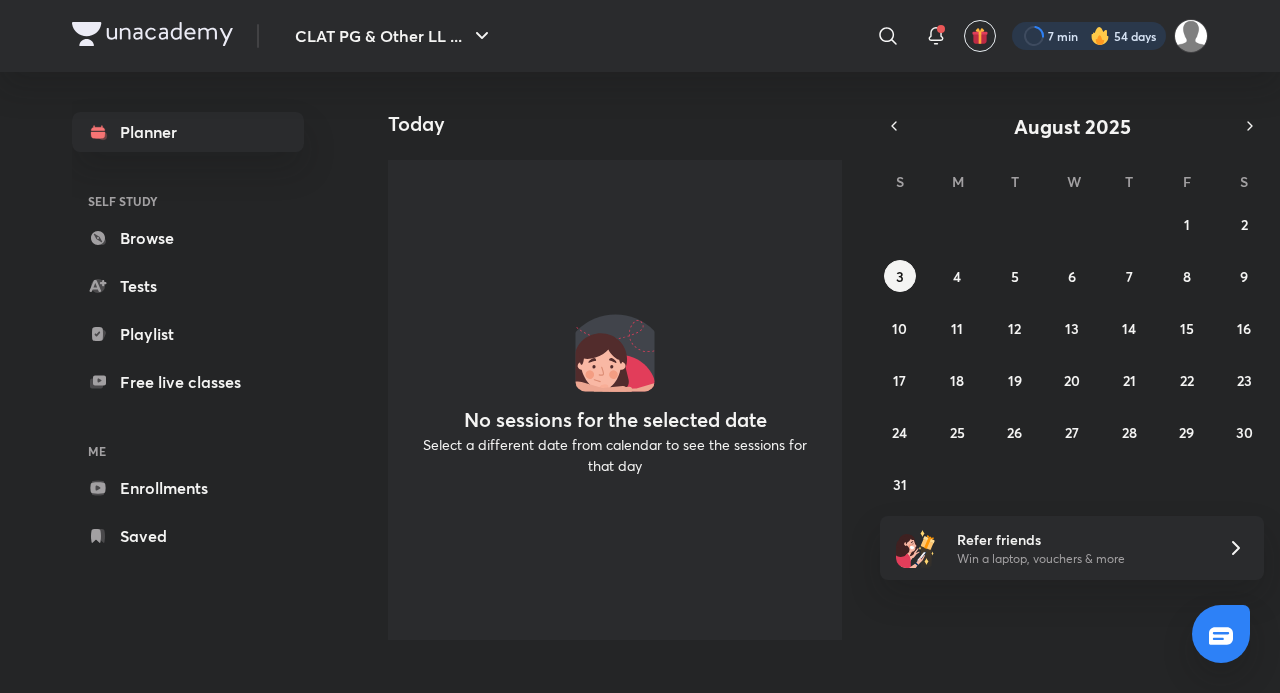 click at bounding box center [1089, 36] 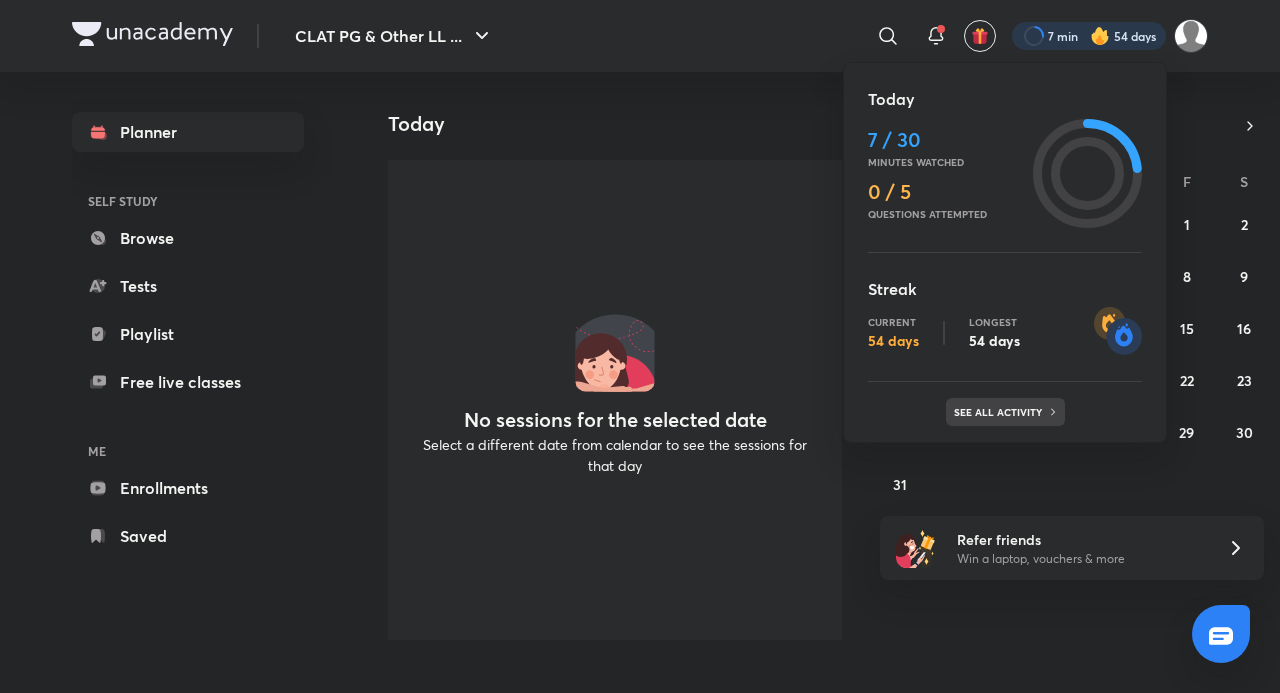 click on "See all activity" at bounding box center [1000, 412] 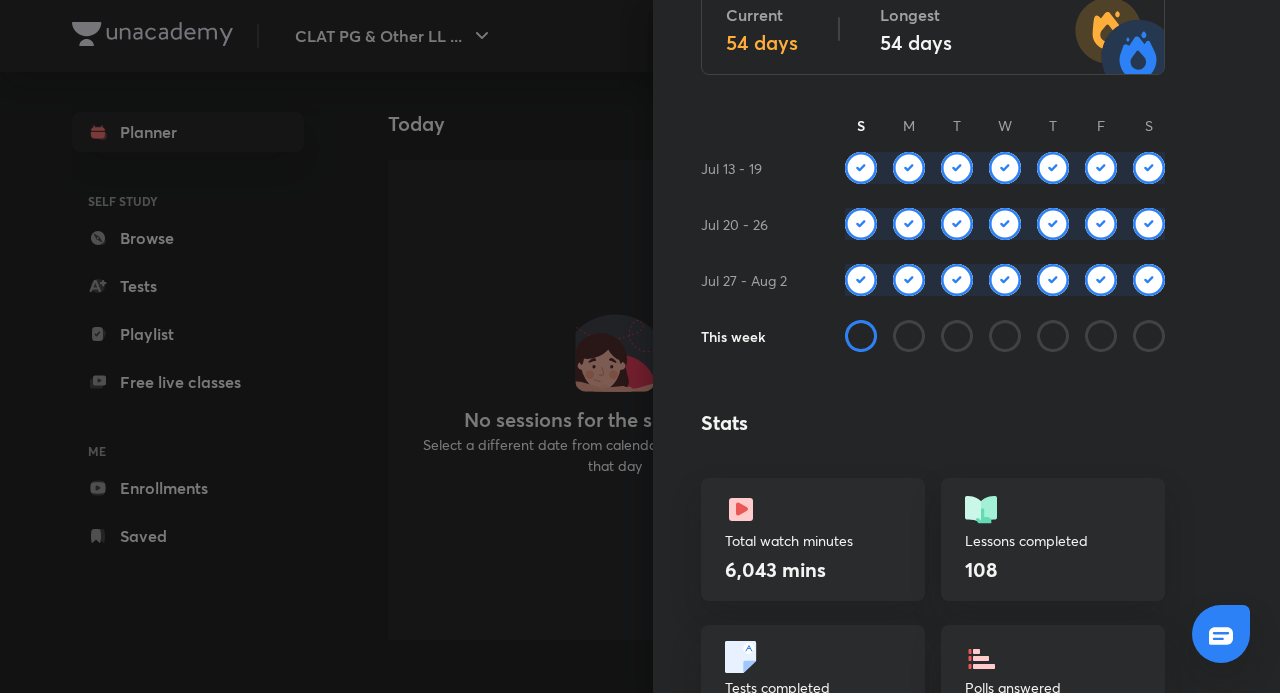 scroll, scrollTop: 200, scrollLeft: 0, axis: vertical 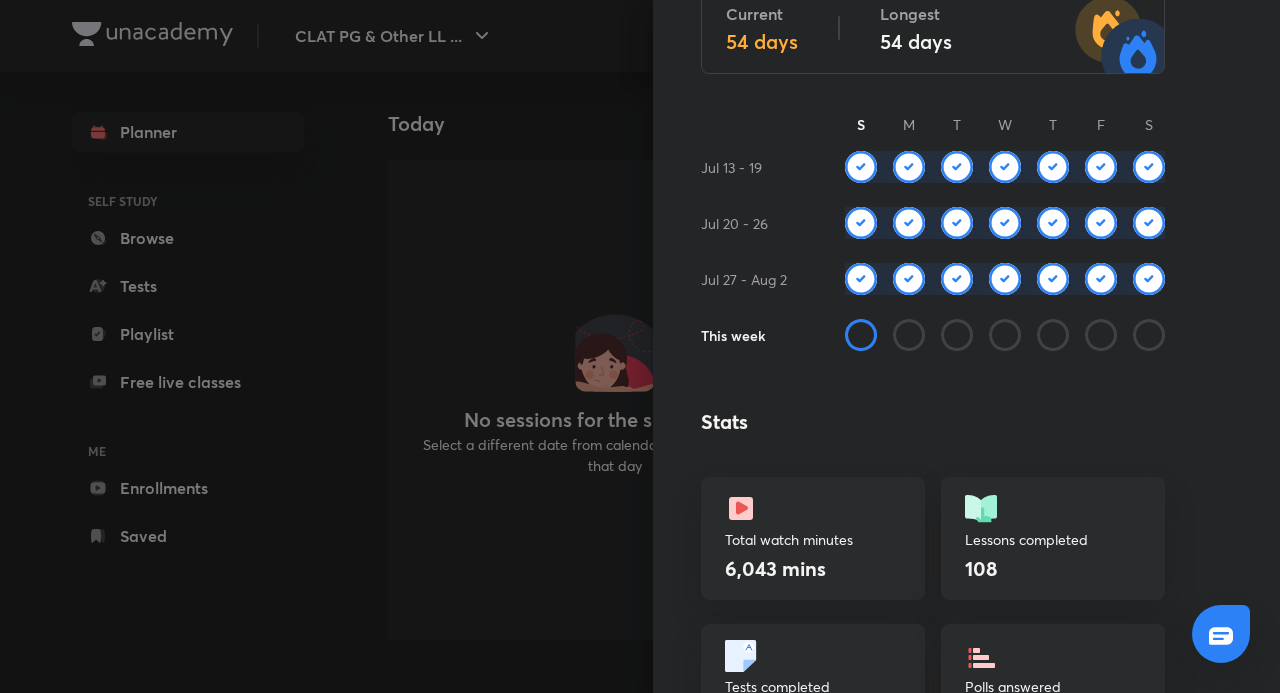 click at bounding box center [1149, 279] 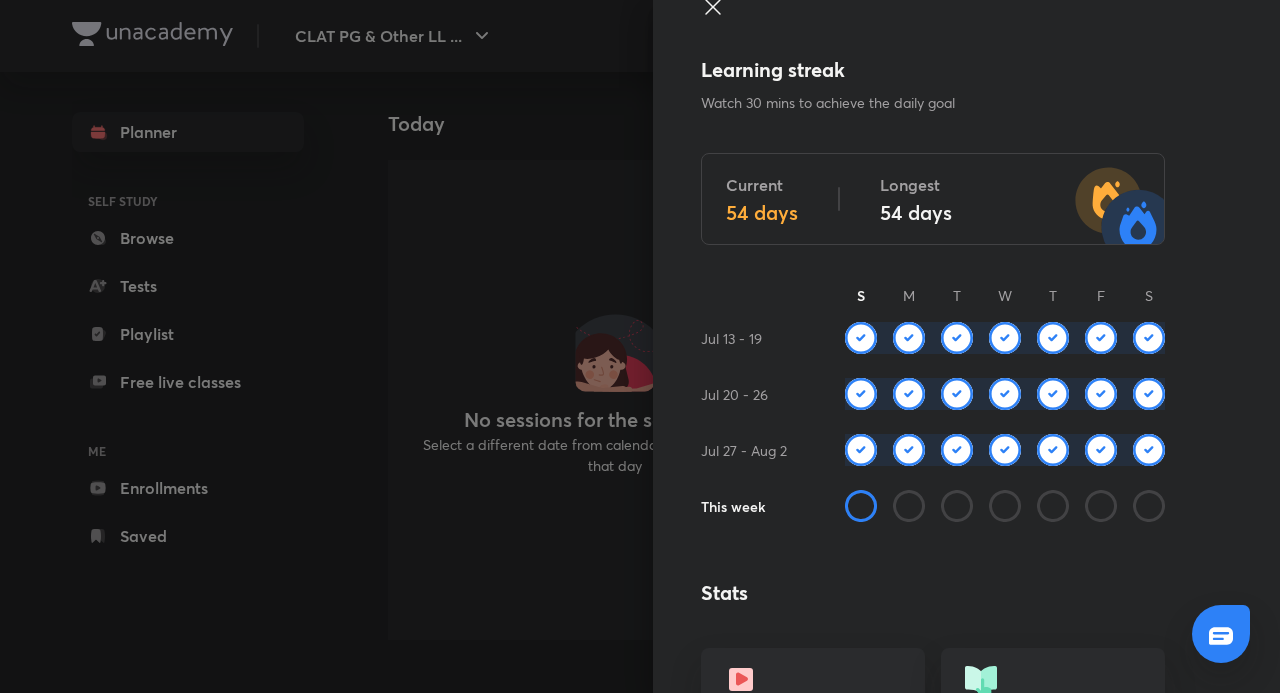 scroll, scrollTop: 0, scrollLeft: 0, axis: both 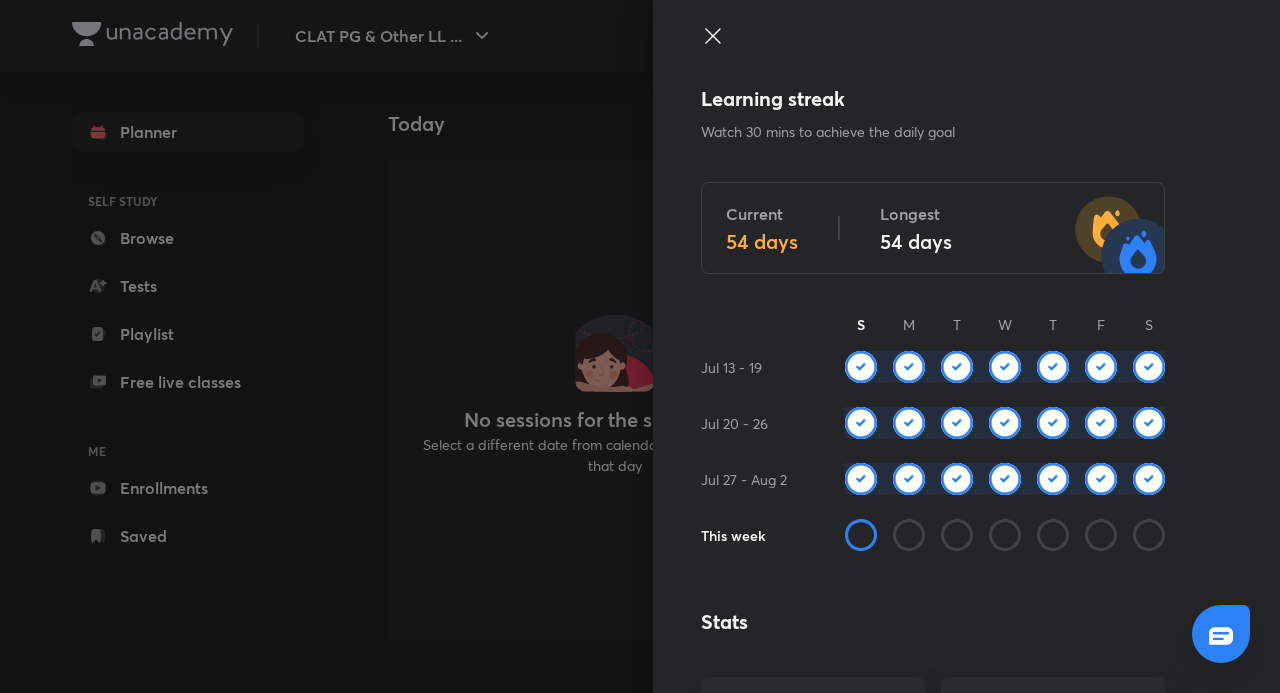 click at bounding box center [640, 346] 